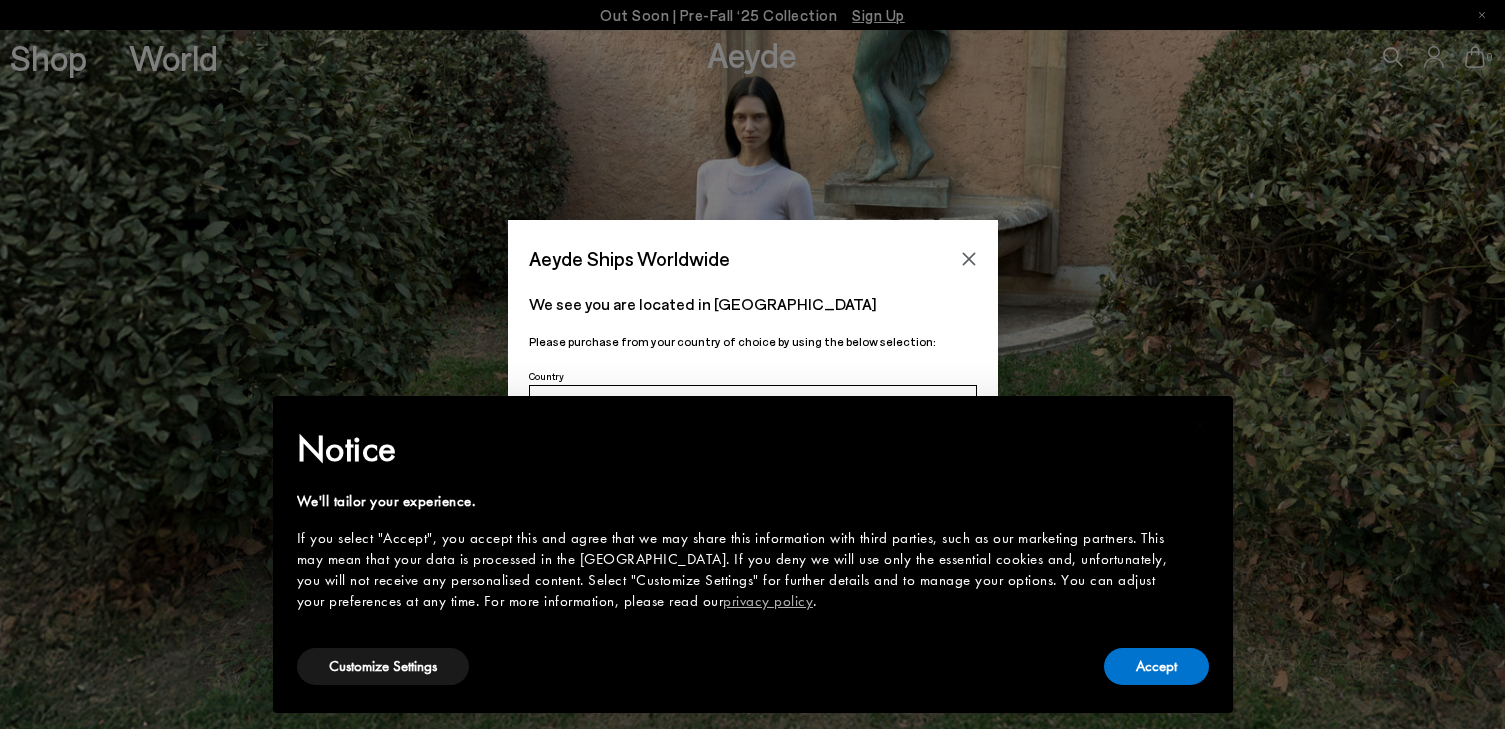 scroll, scrollTop: 0, scrollLeft: 0, axis: both 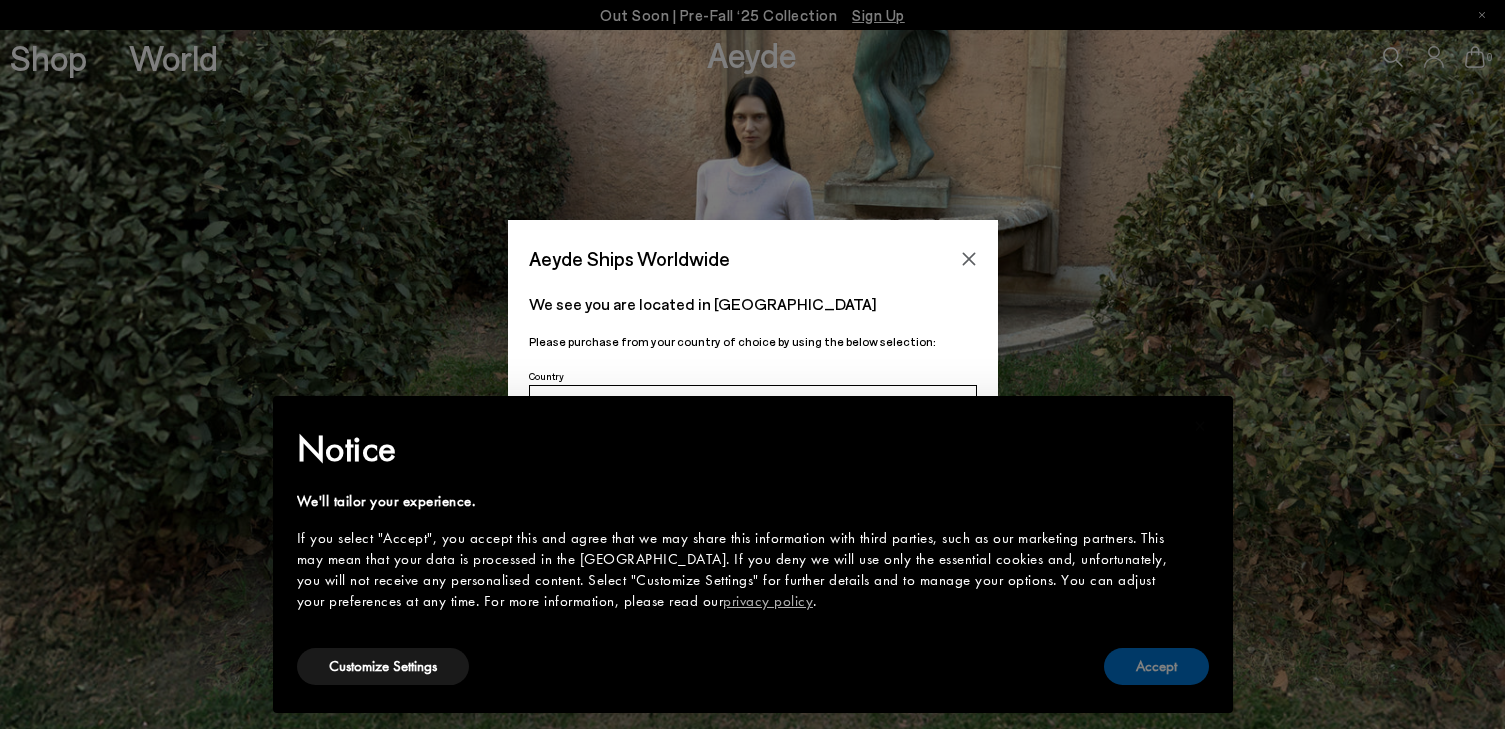 click on "Accept" at bounding box center [1156, 666] 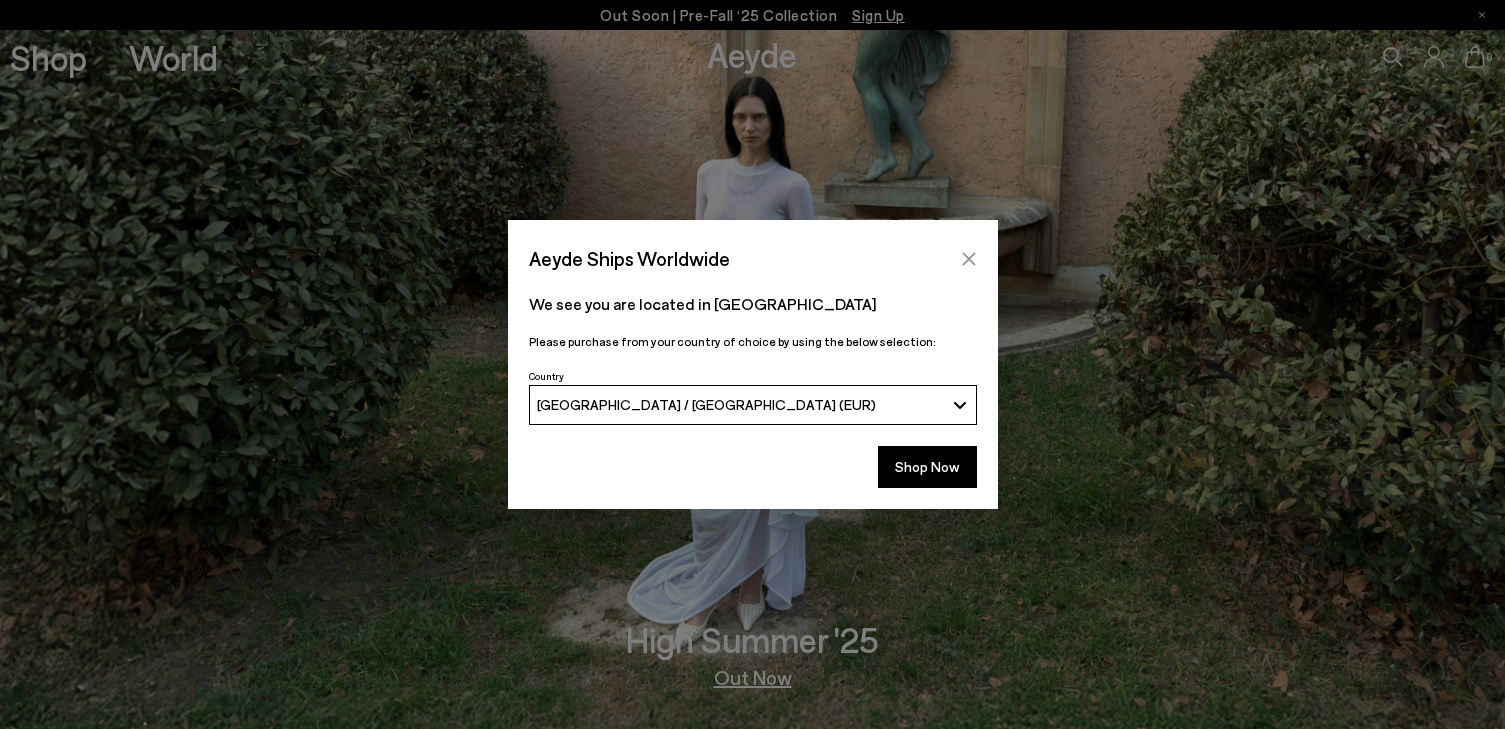 click 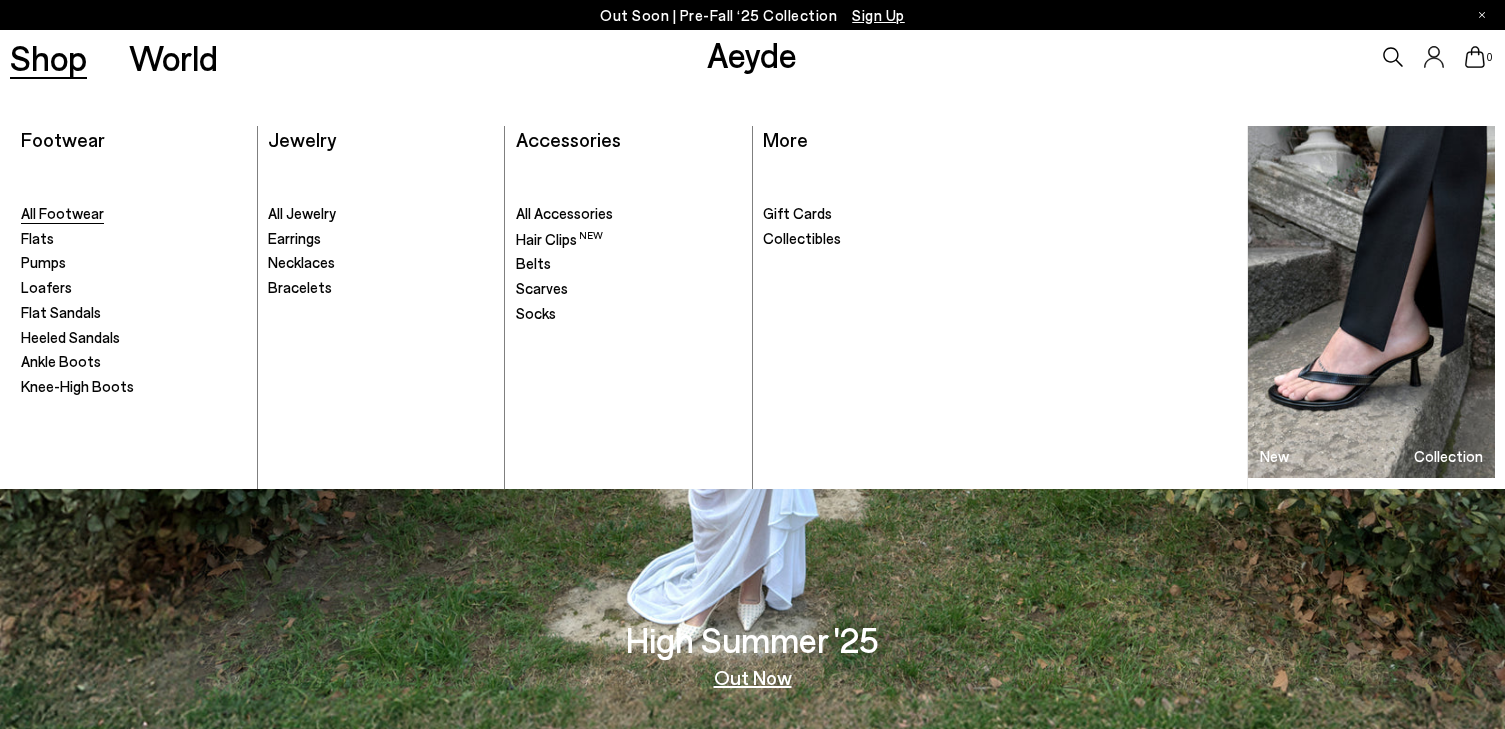 click on "All Footwear" at bounding box center (62, 213) 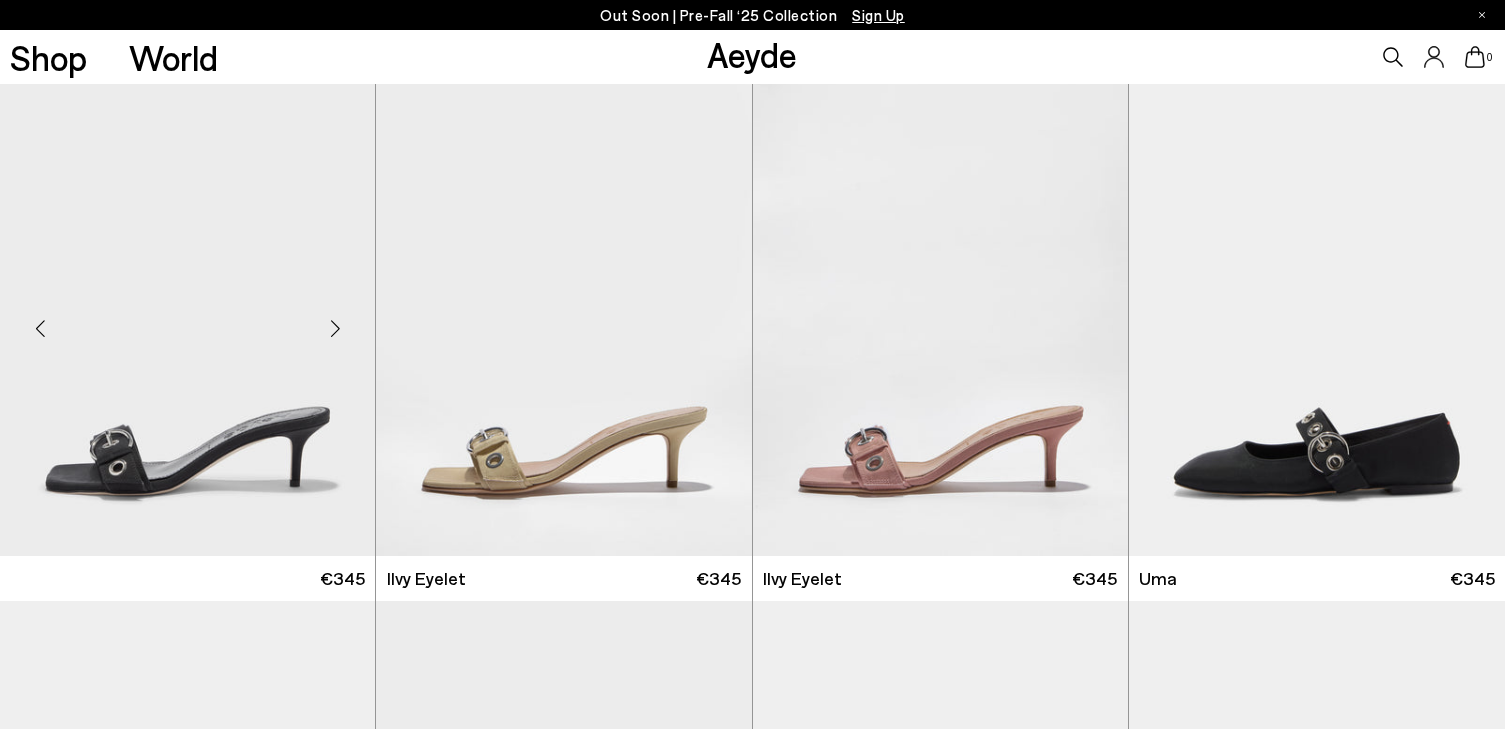 scroll, scrollTop: 0, scrollLeft: 0, axis: both 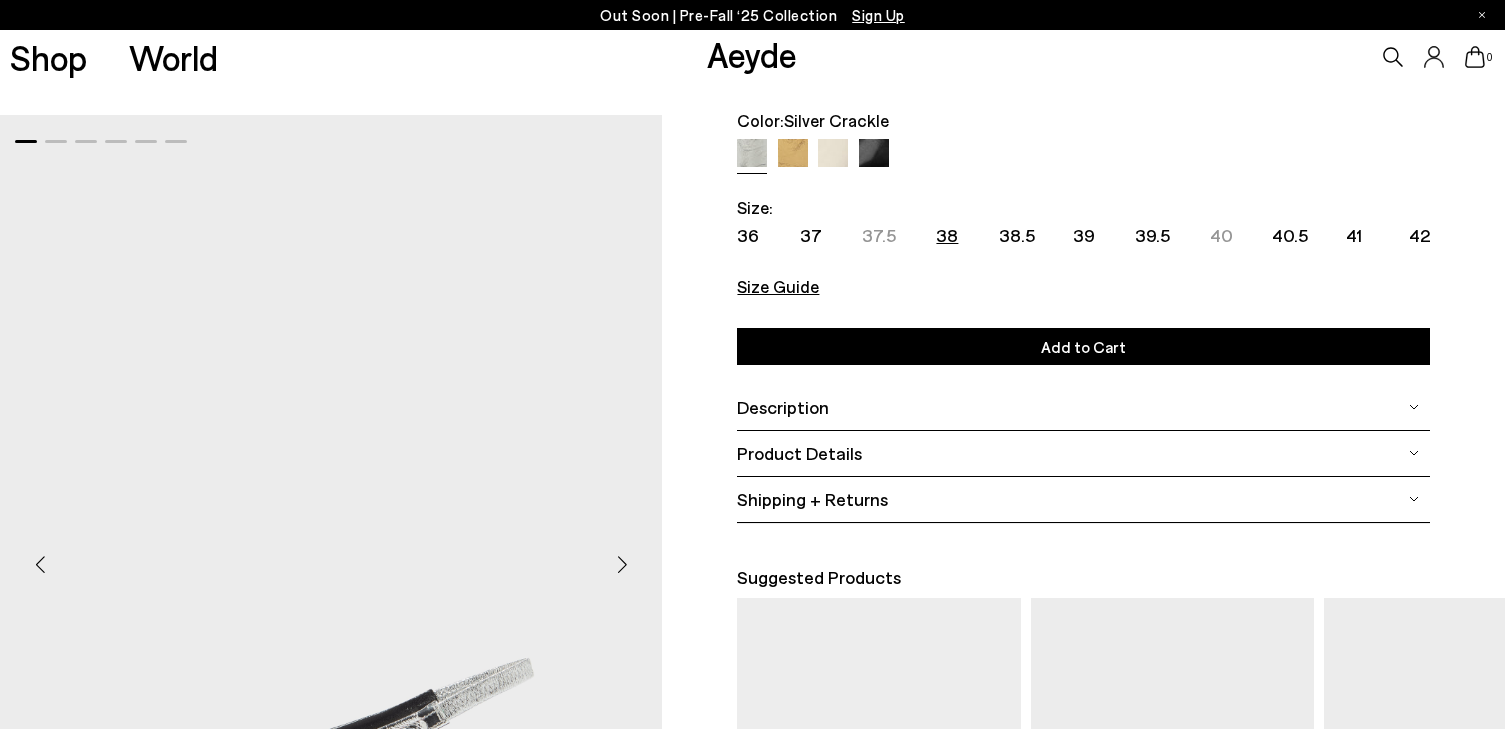 click on "38" at bounding box center [947, 235] 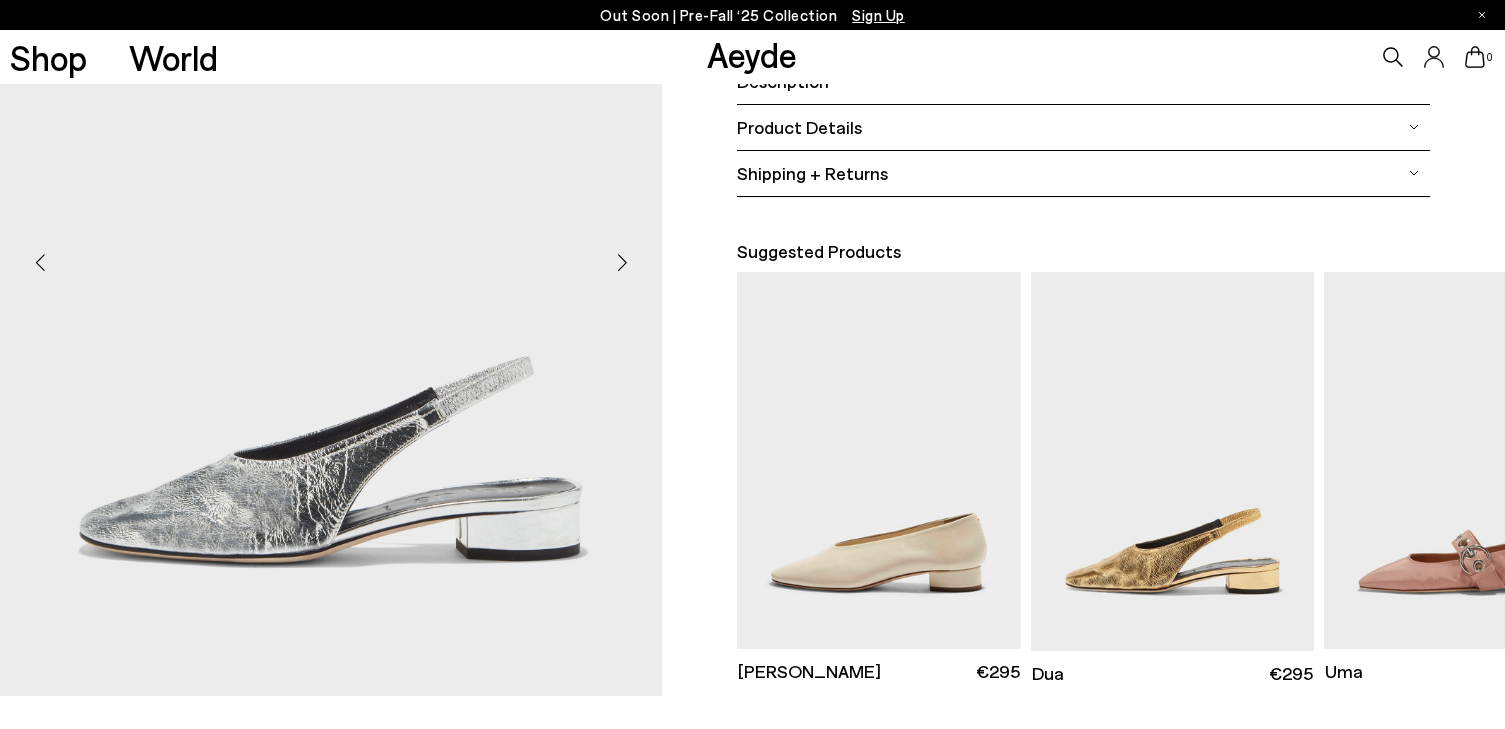 scroll, scrollTop: 500, scrollLeft: 0, axis: vertical 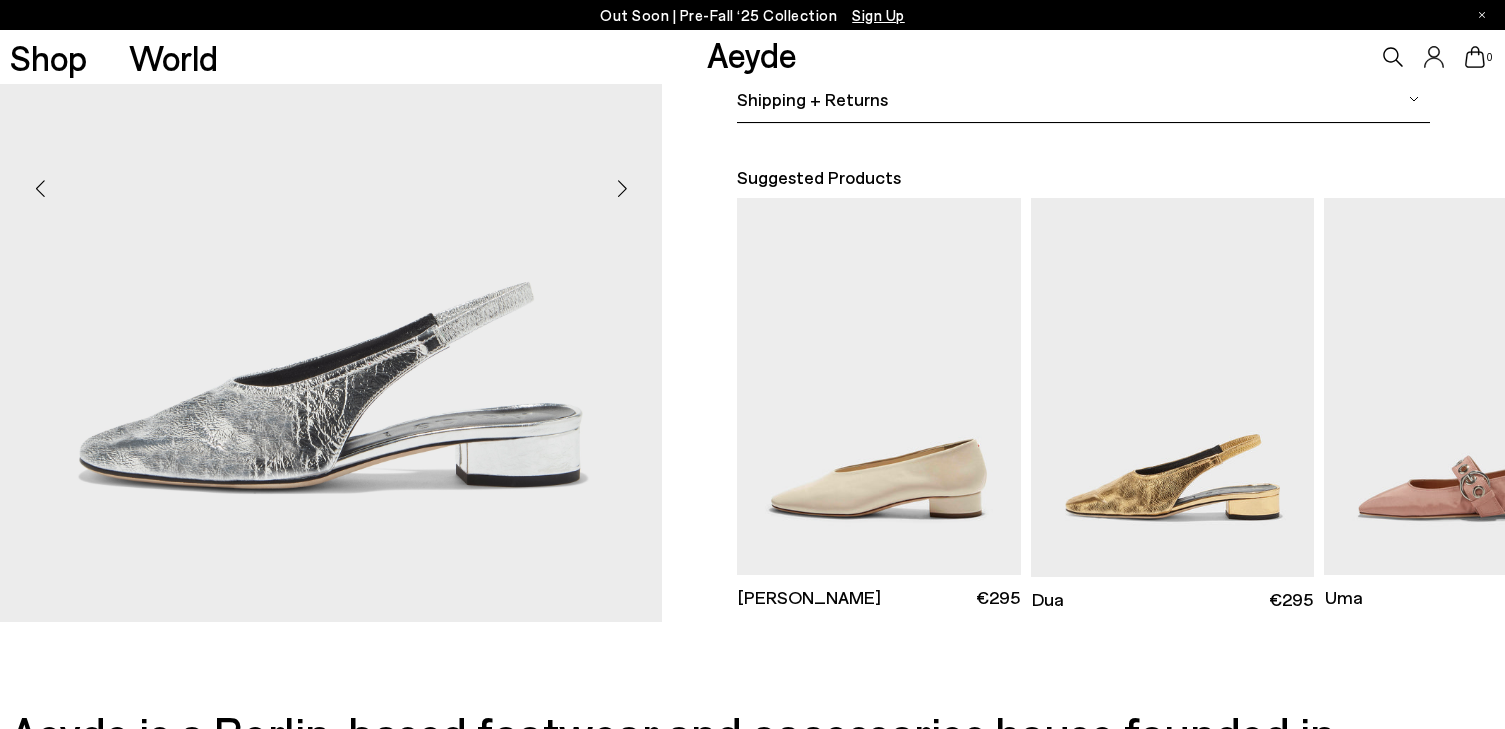 click at bounding box center [622, 189] 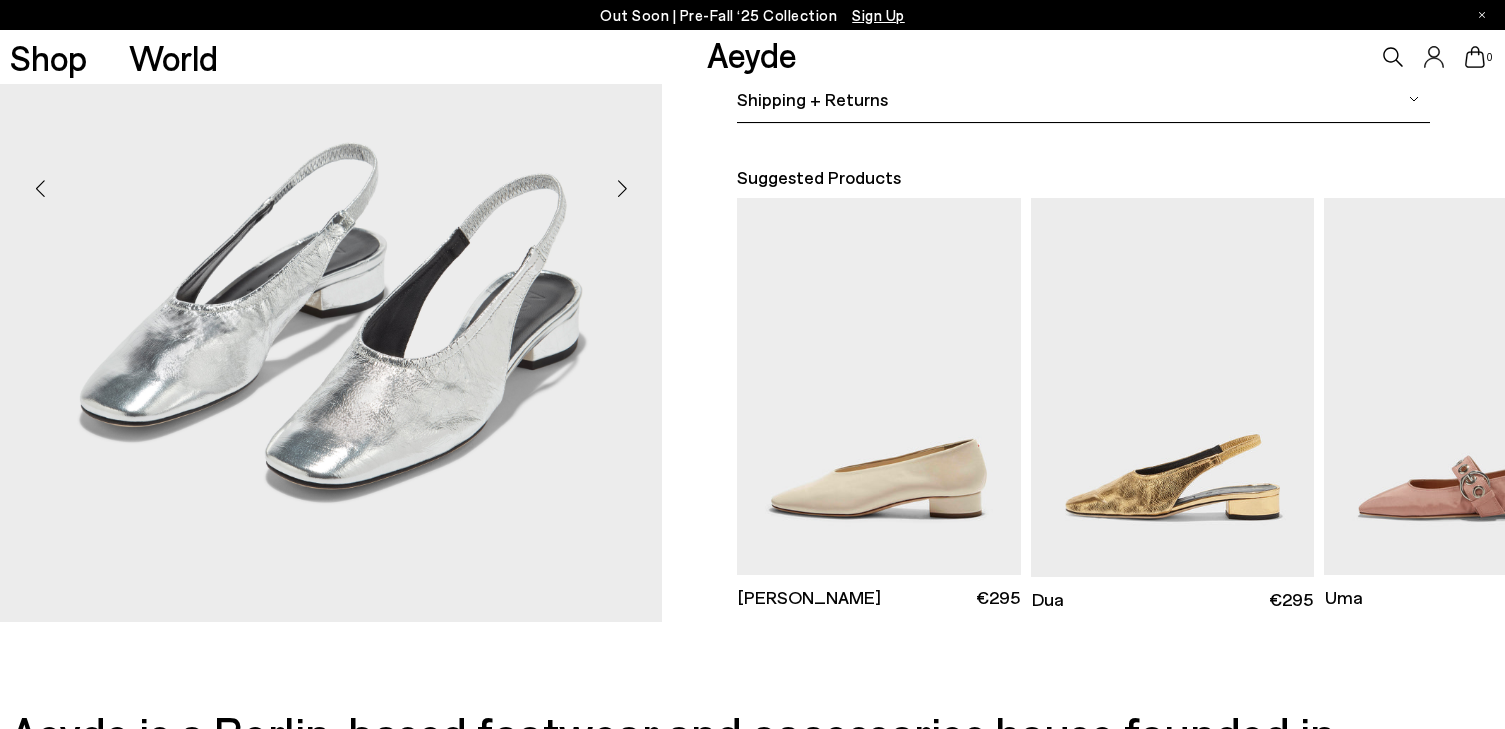 click at bounding box center (622, 189) 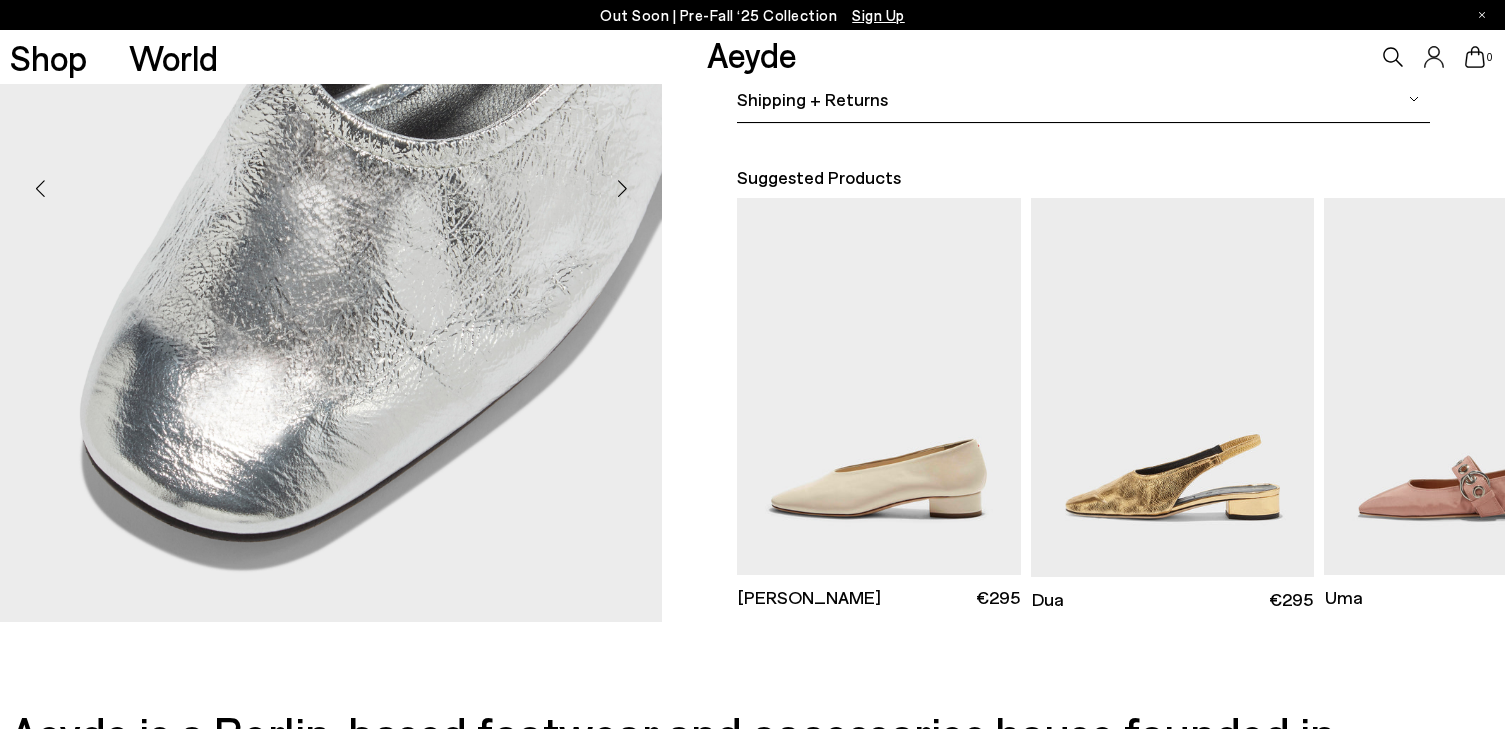 click at bounding box center (622, 189) 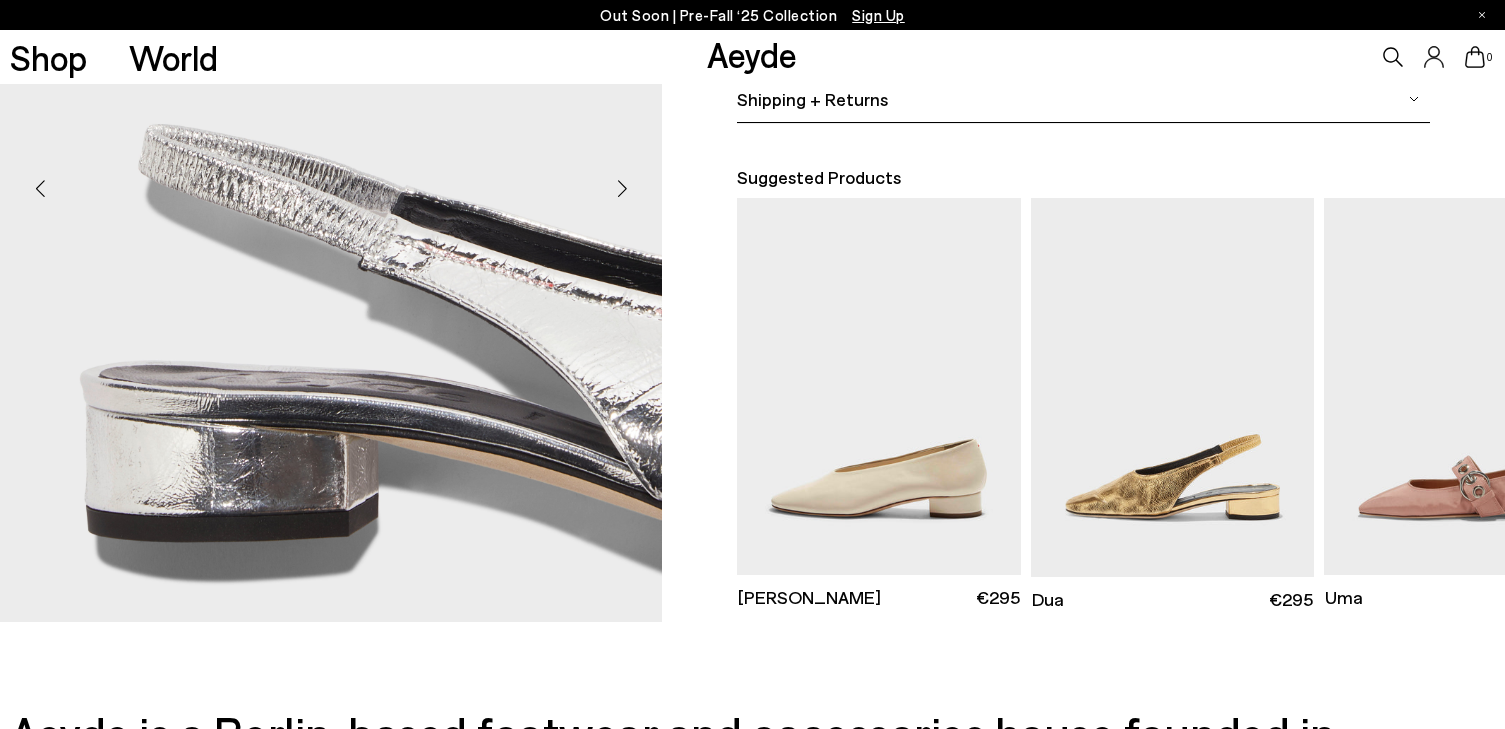 click at bounding box center (622, 189) 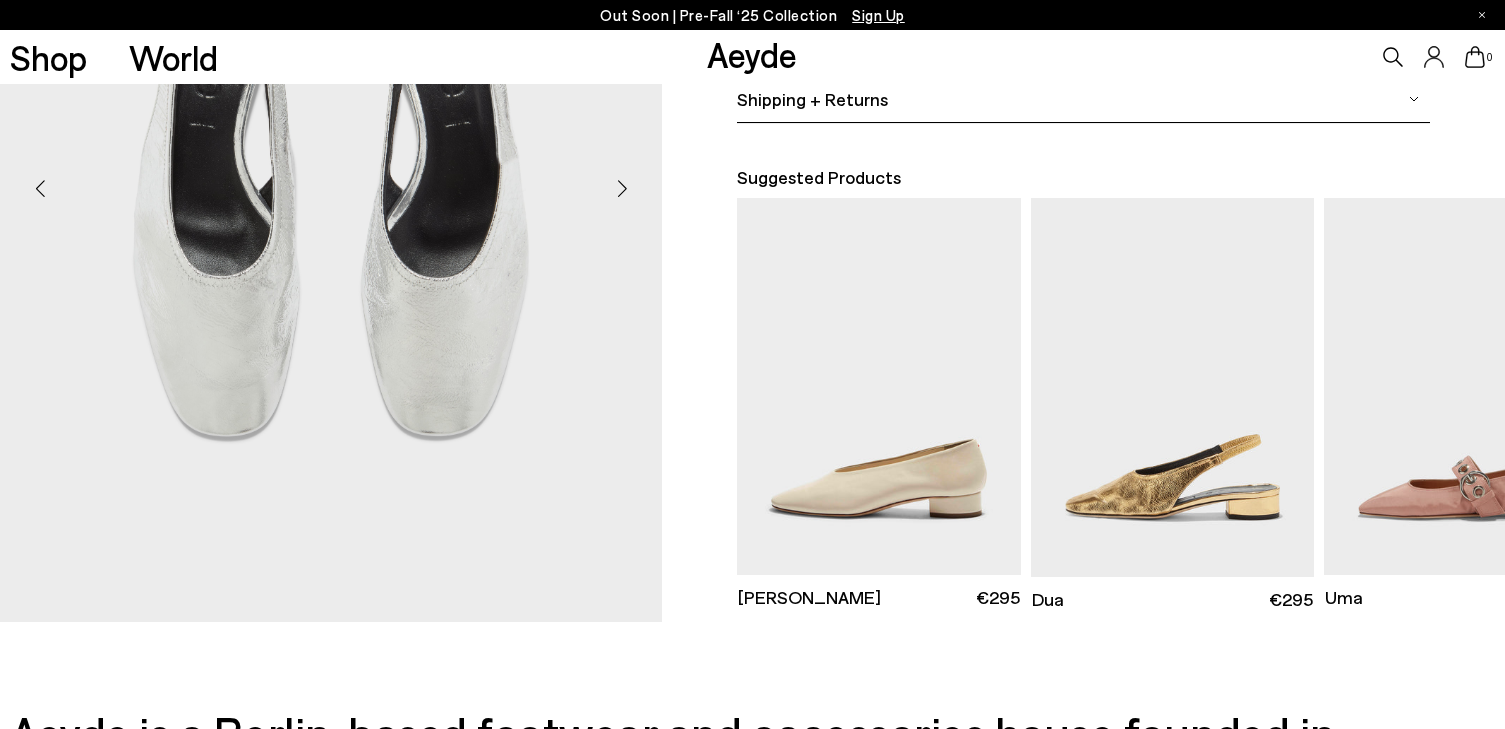 click at bounding box center (622, 189) 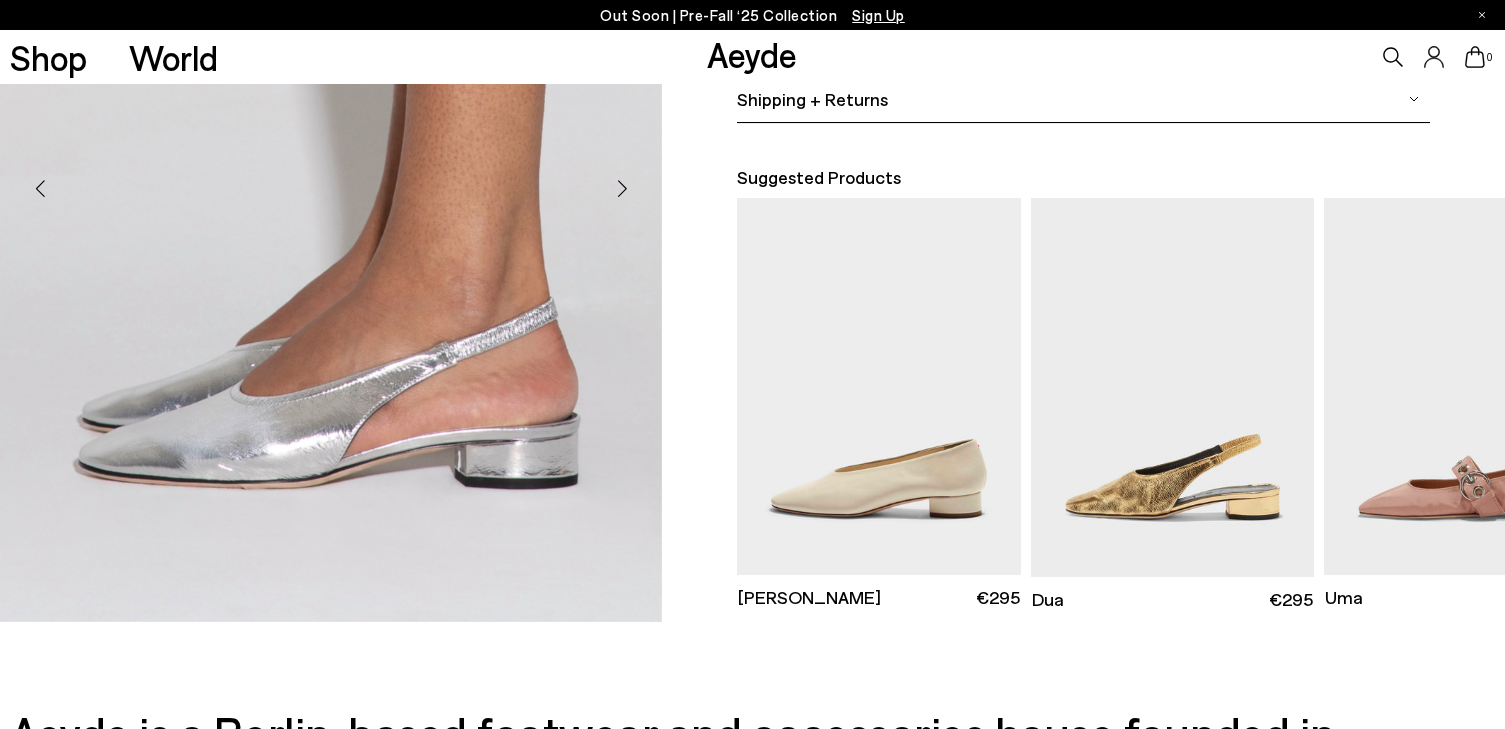 click at bounding box center (622, 189) 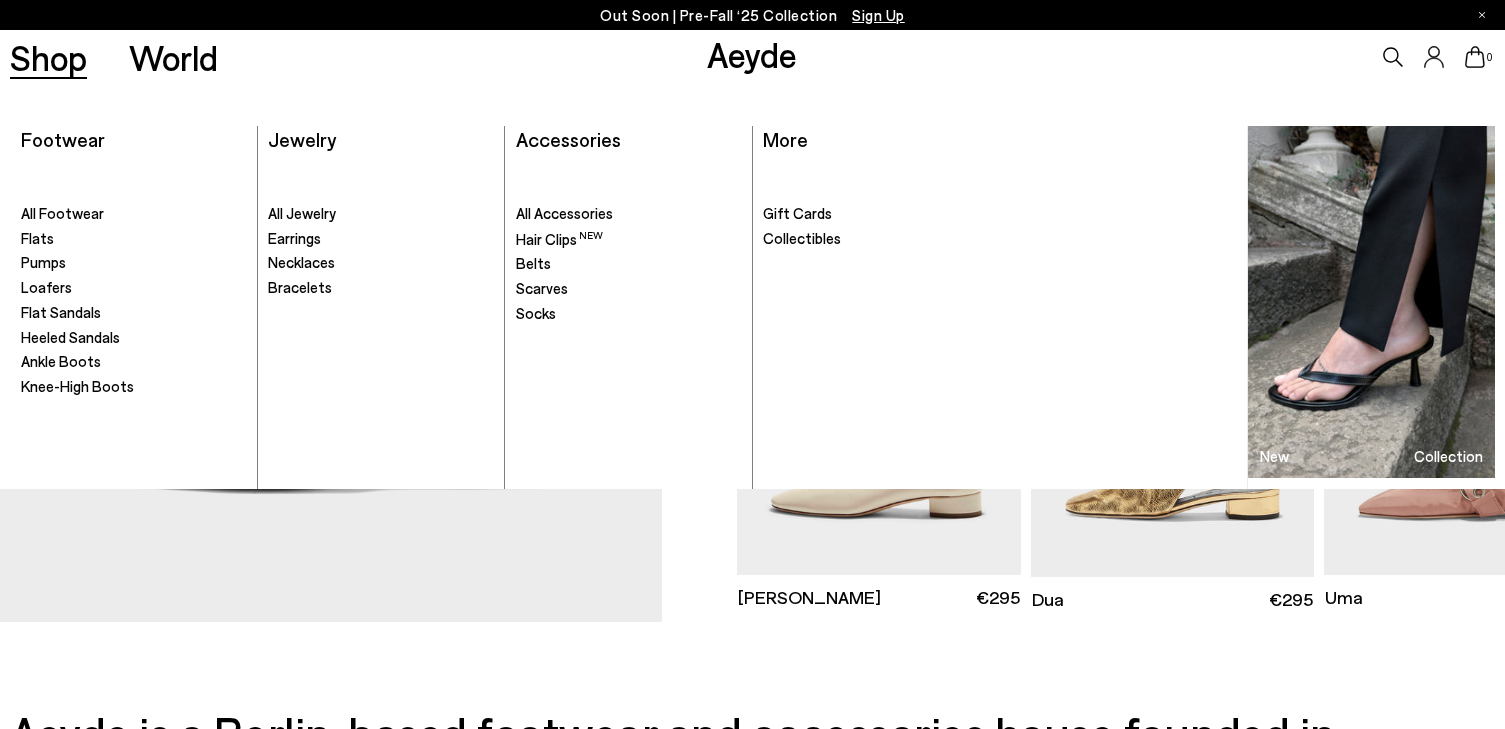 scroll, scrollTop: 100, scrollLeft: 0, axis: vertical 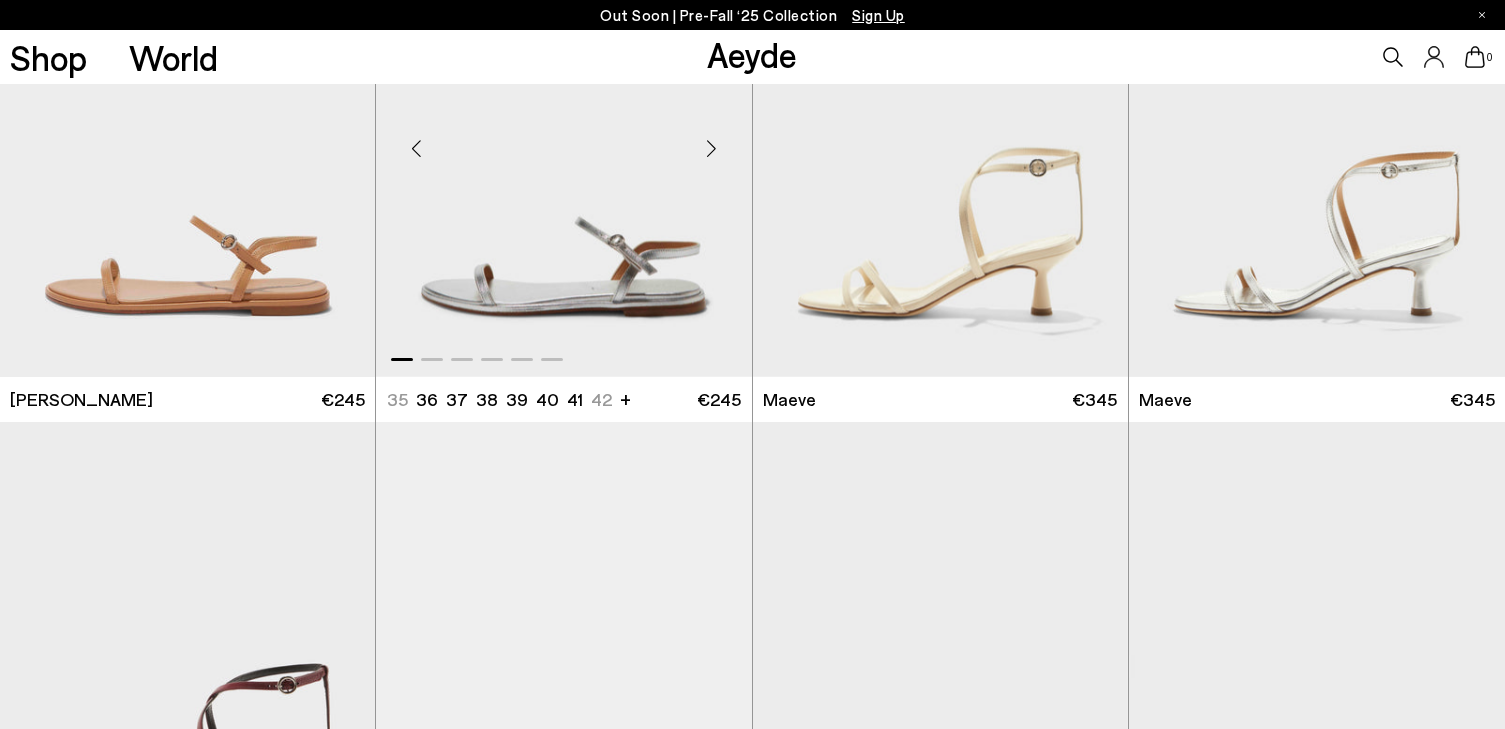 click at bounding box center [563, 141] 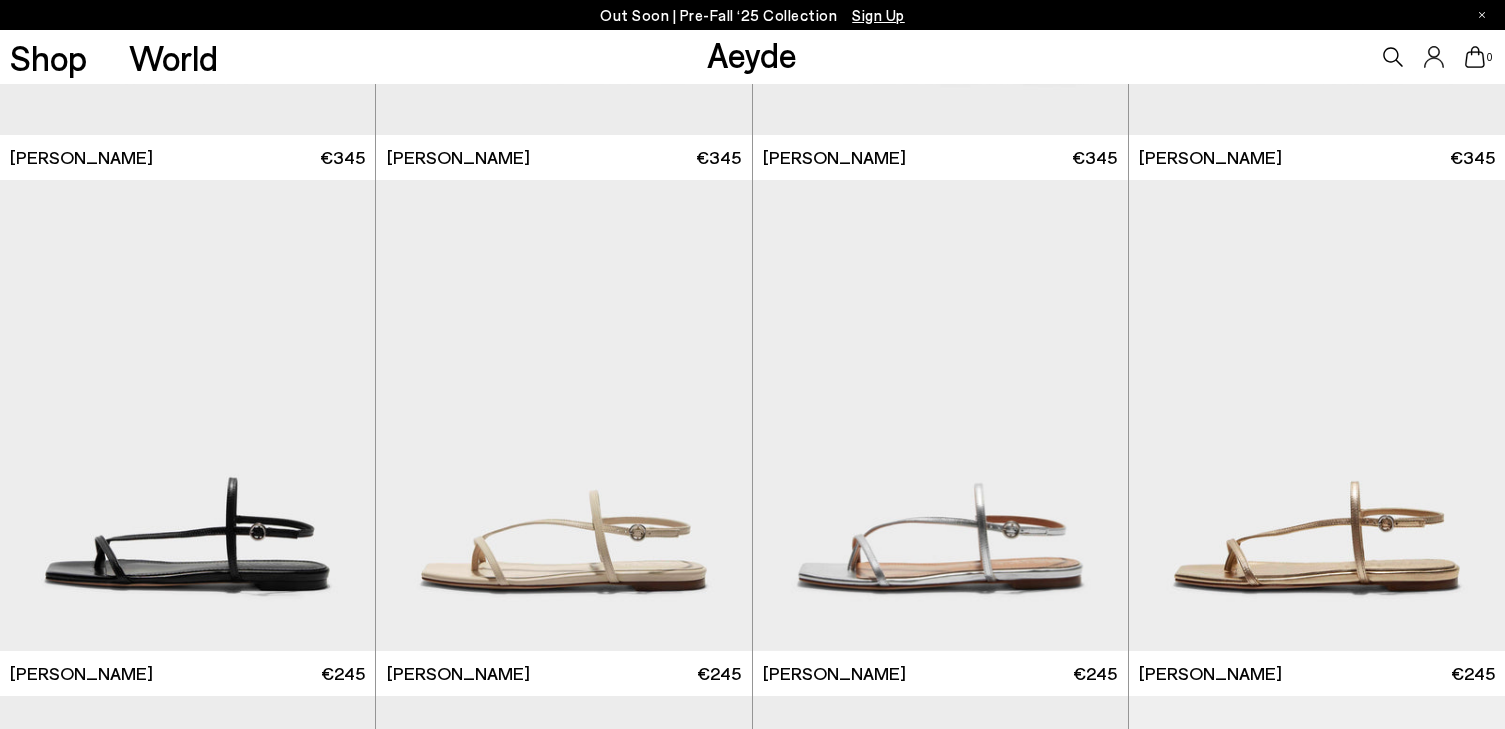 scroll, scrollTop: 3490, scrollLeft: 0, axis: vertical 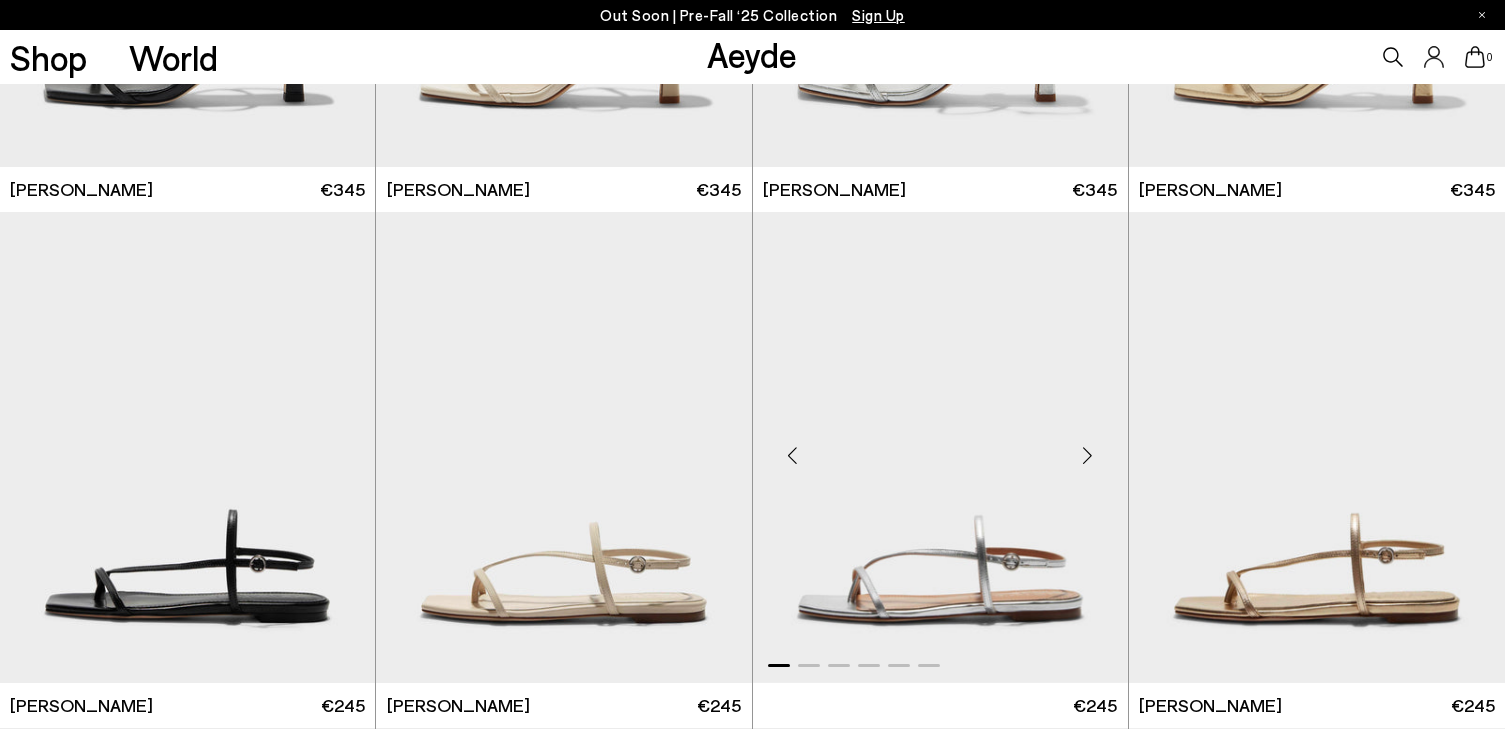click at bounding box center (940, 448) 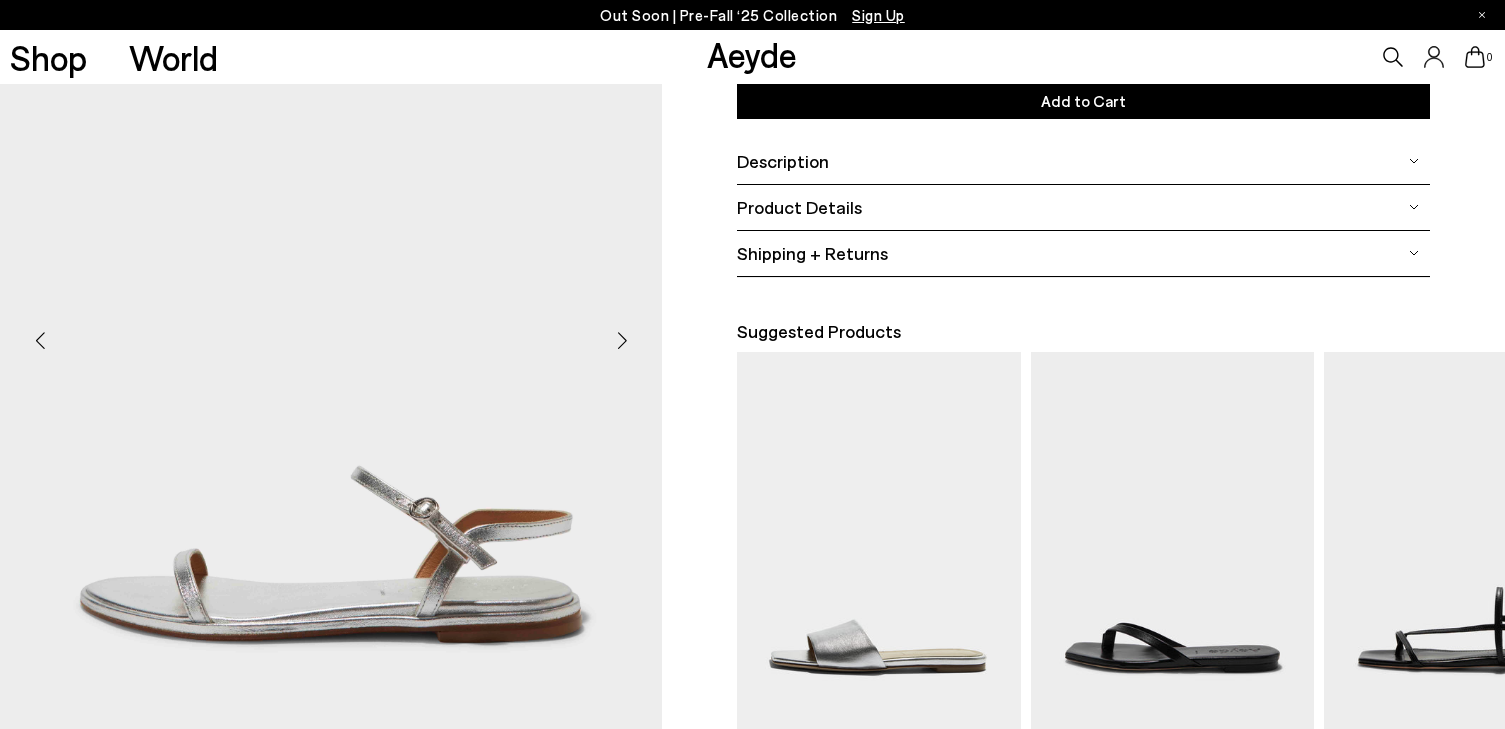scroll, scrollTop: 400, scrollLeft: 0, axis: vertical 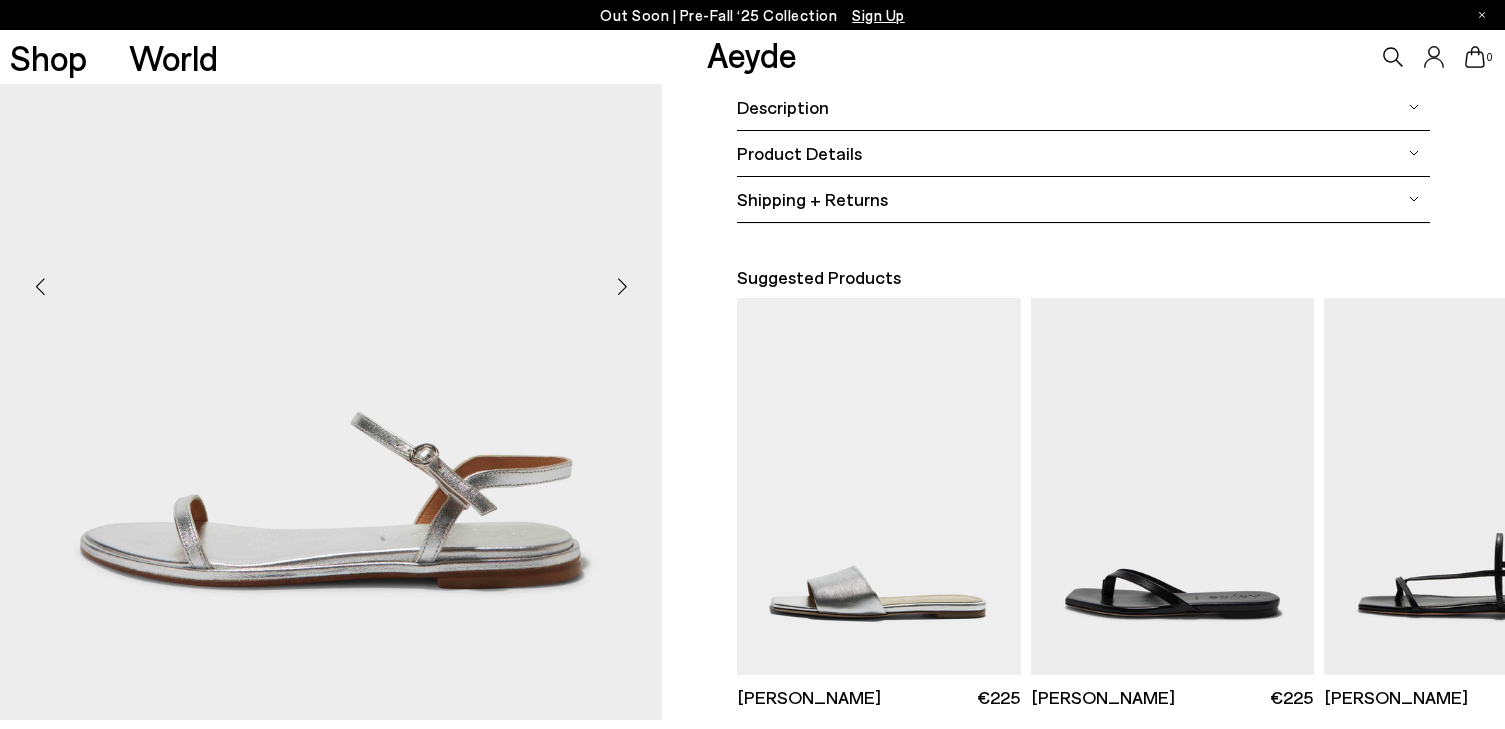 click at bounding box center [622, 287] 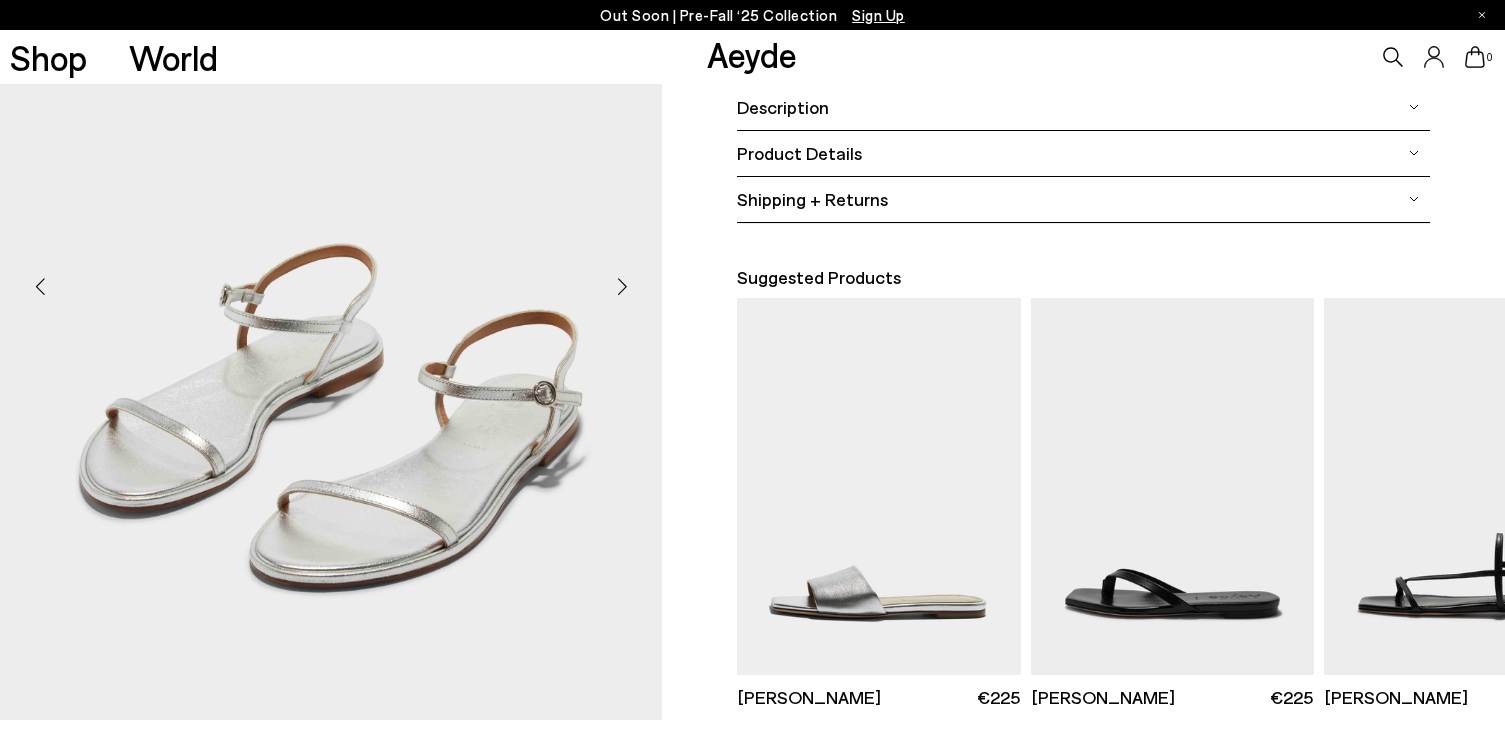 click at bounding box center (622, 287) 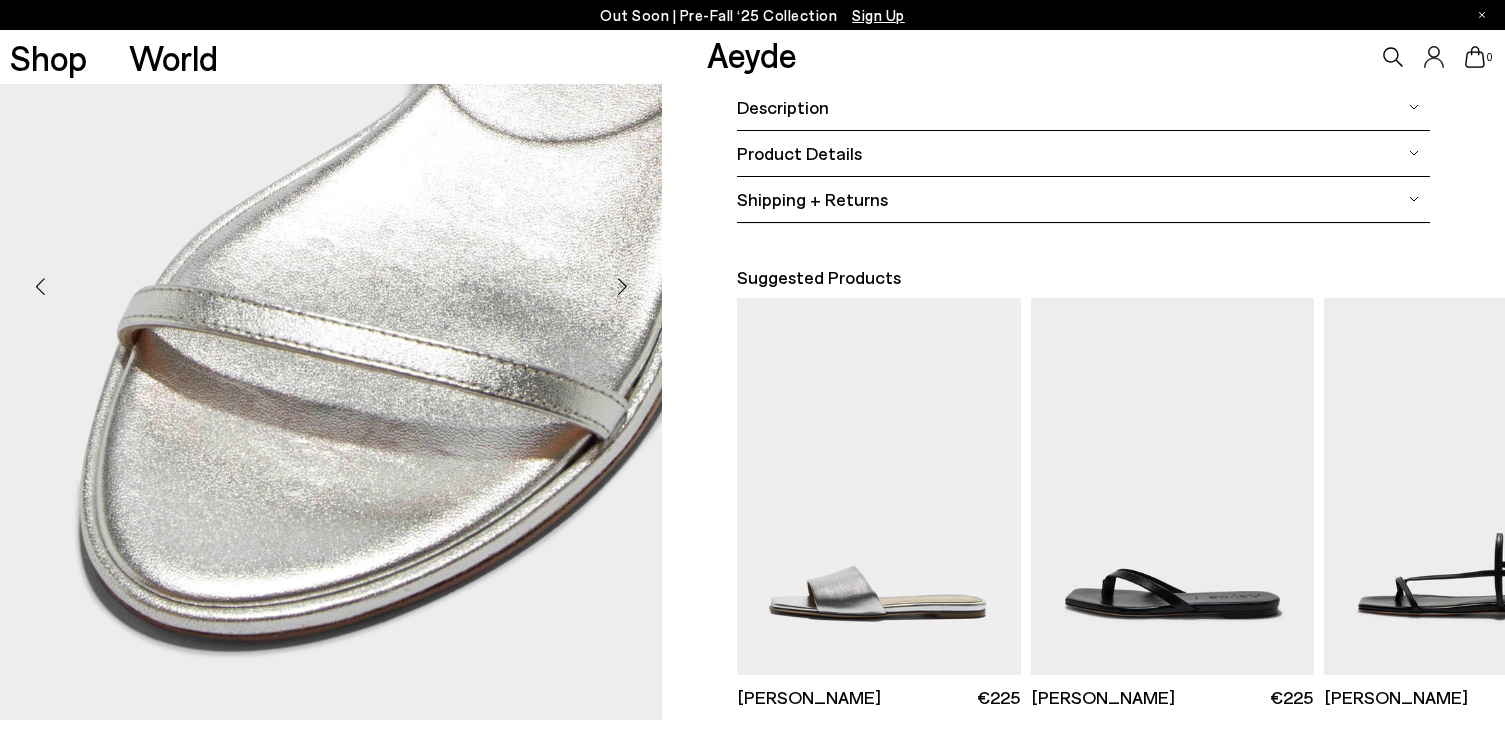 click at bounding box center [622, 287] 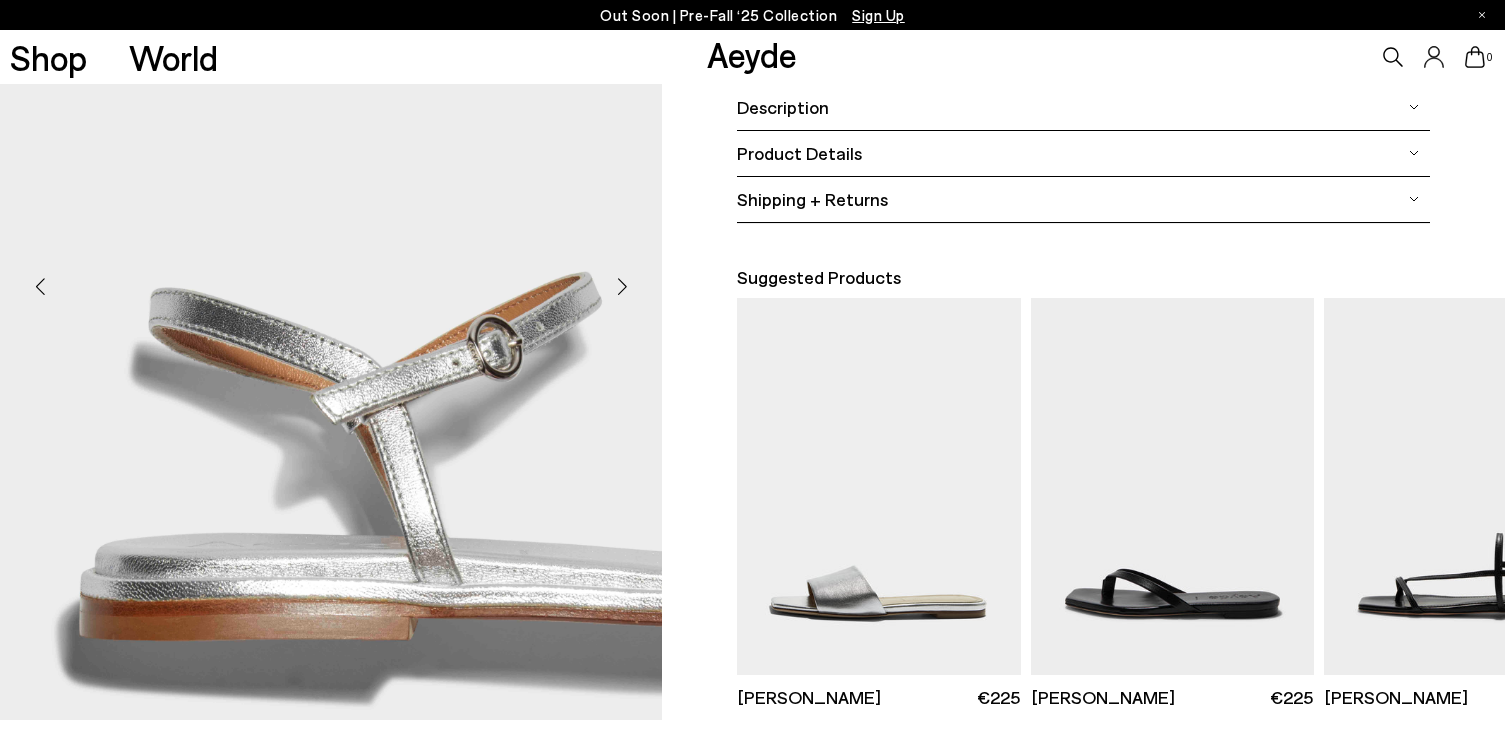 click at bounding box center [622, 287] 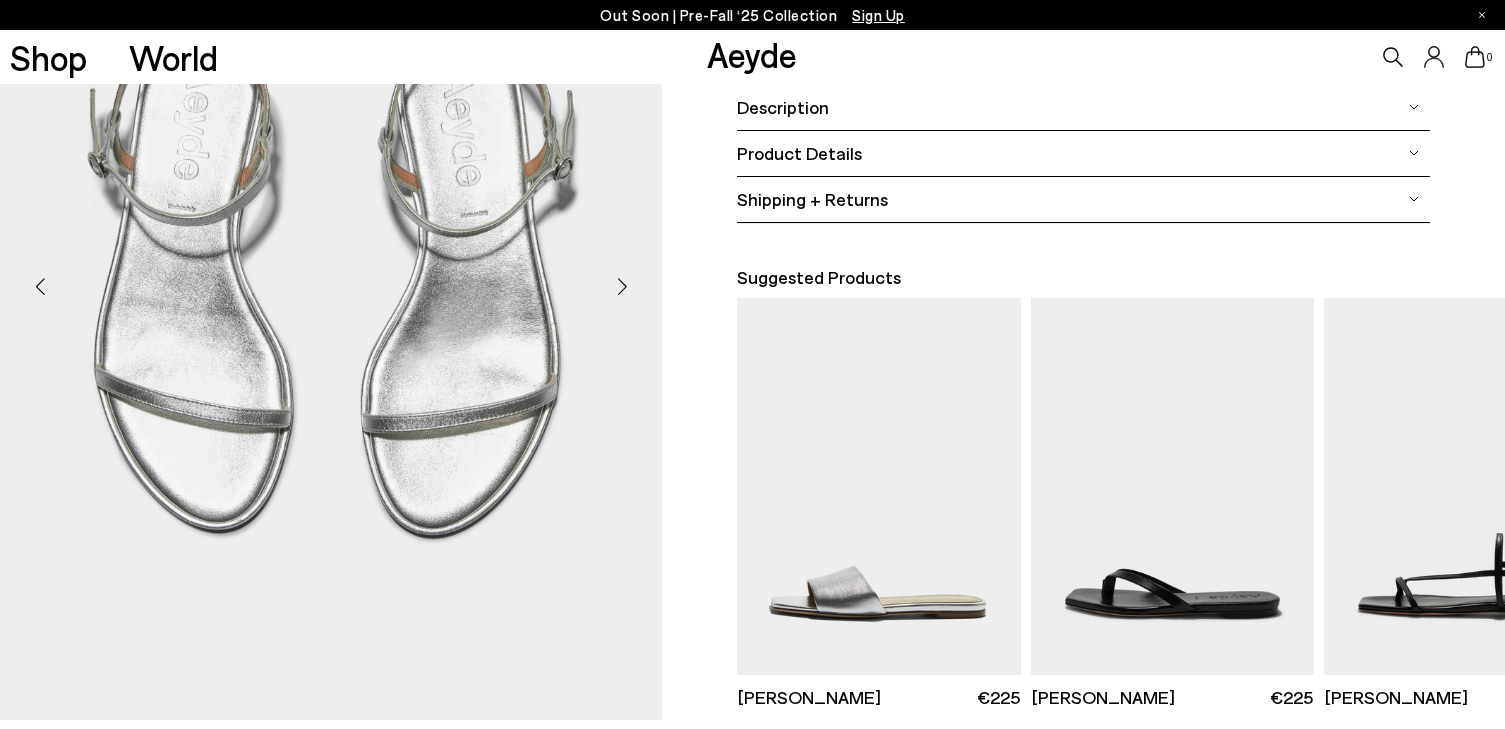 click at bounding box center [622, 287] 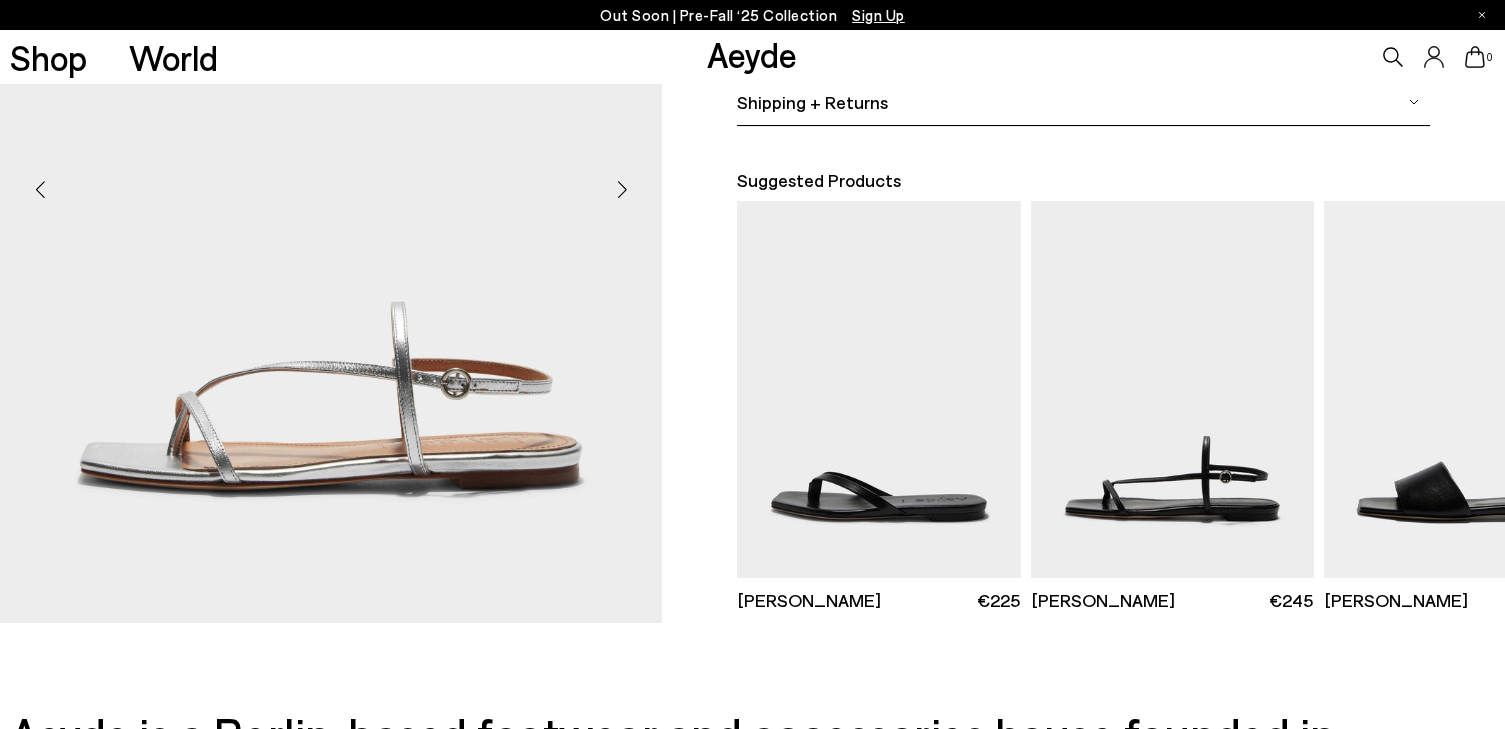scroll, scrollTop: 500, scrollLeft: 0, axis: vertical 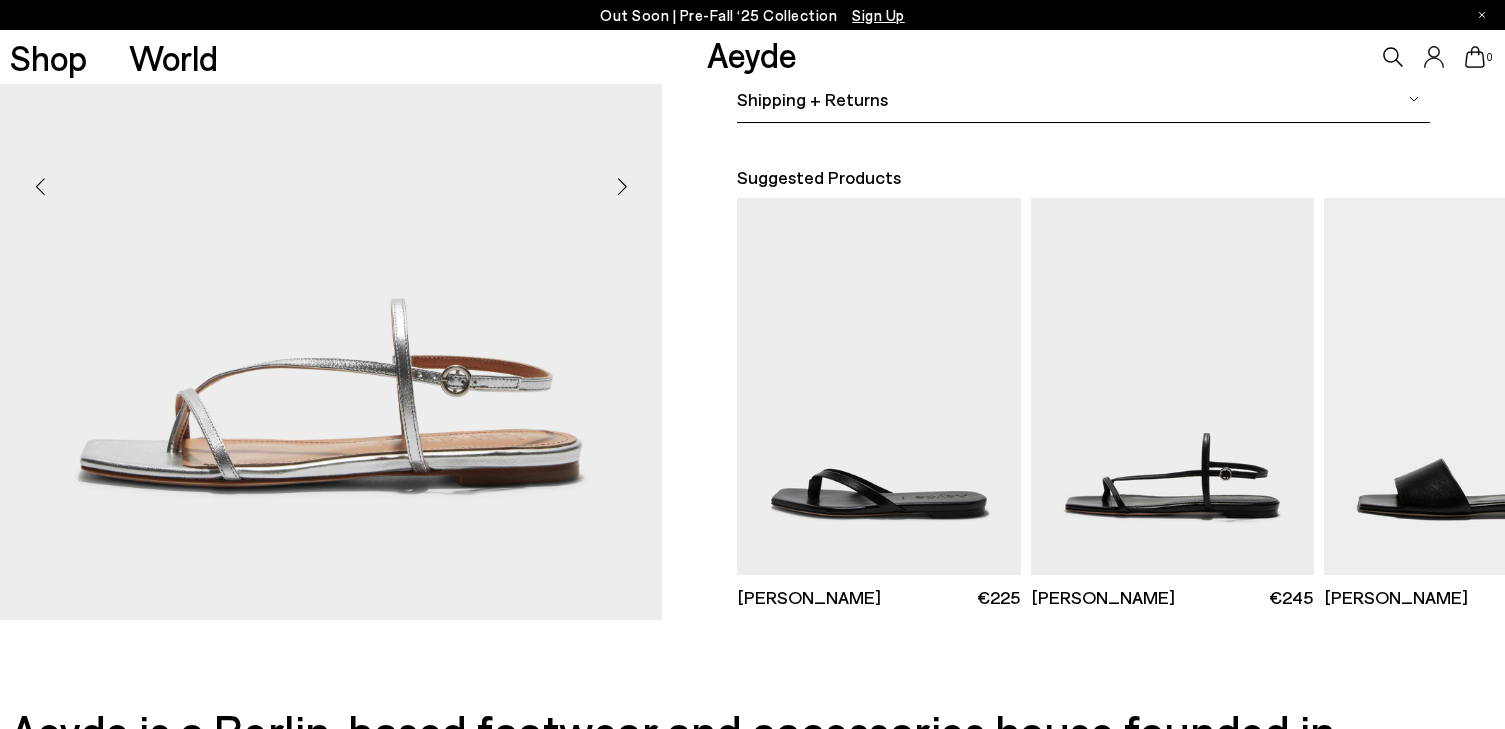 click at bounding box center [622, 187] 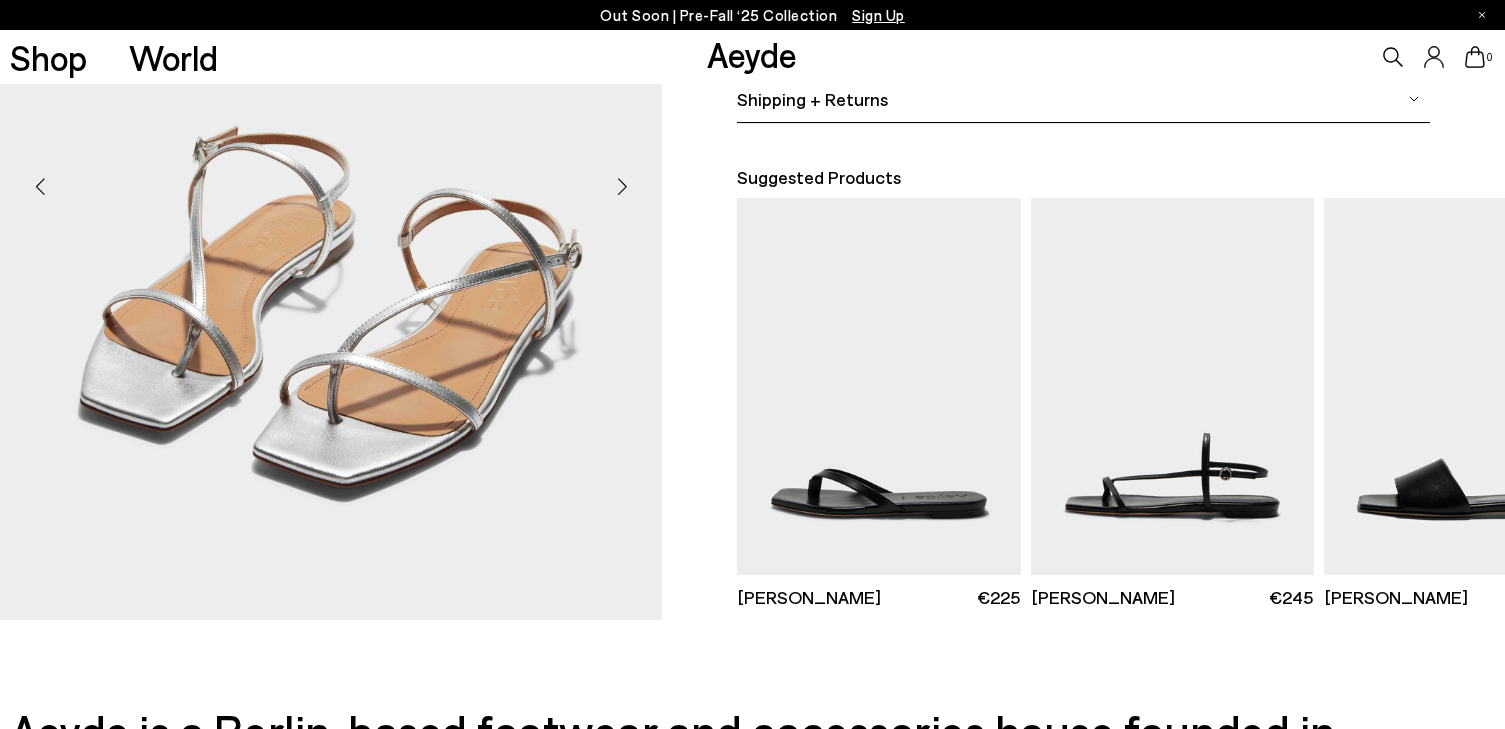 click at bounding box center [622, 187] 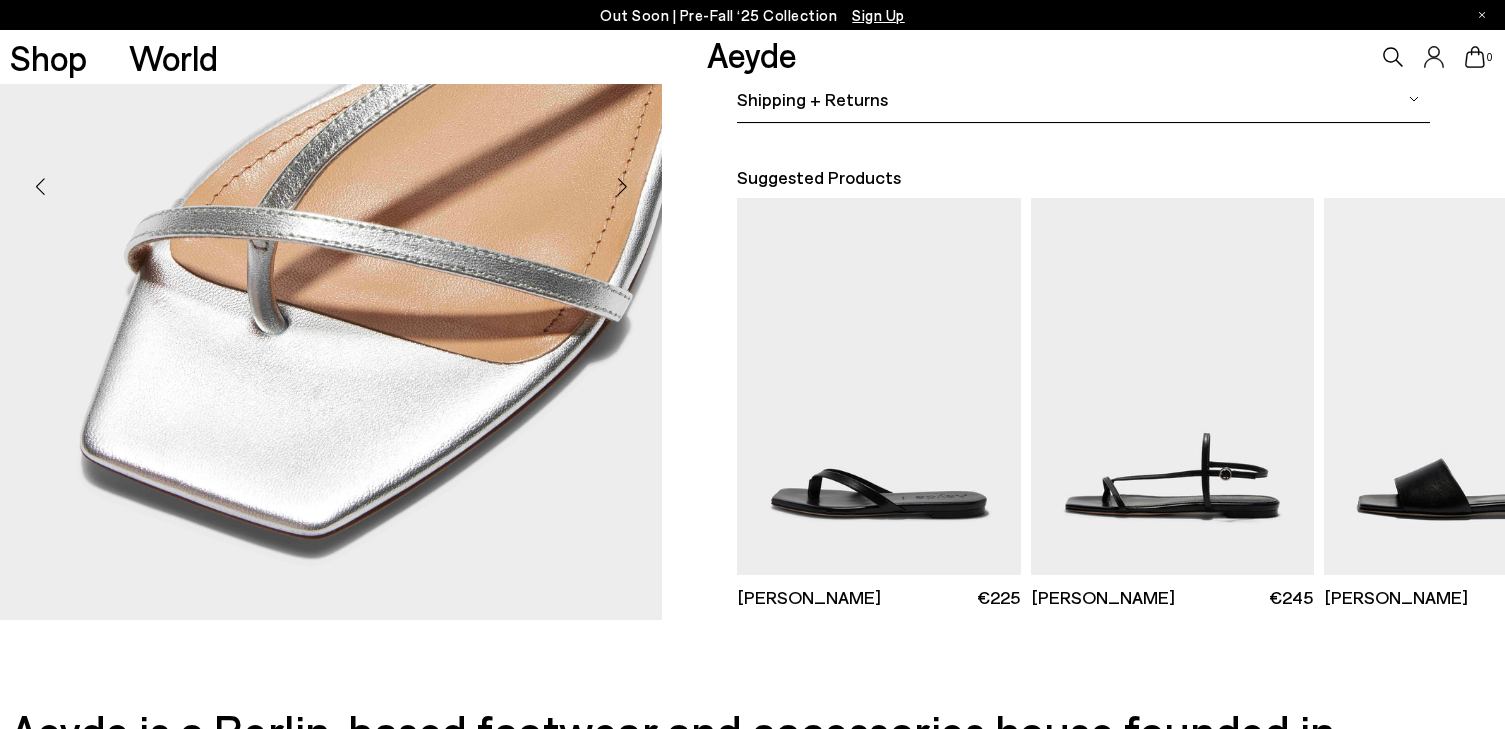 click at bounding box center (622, 187) 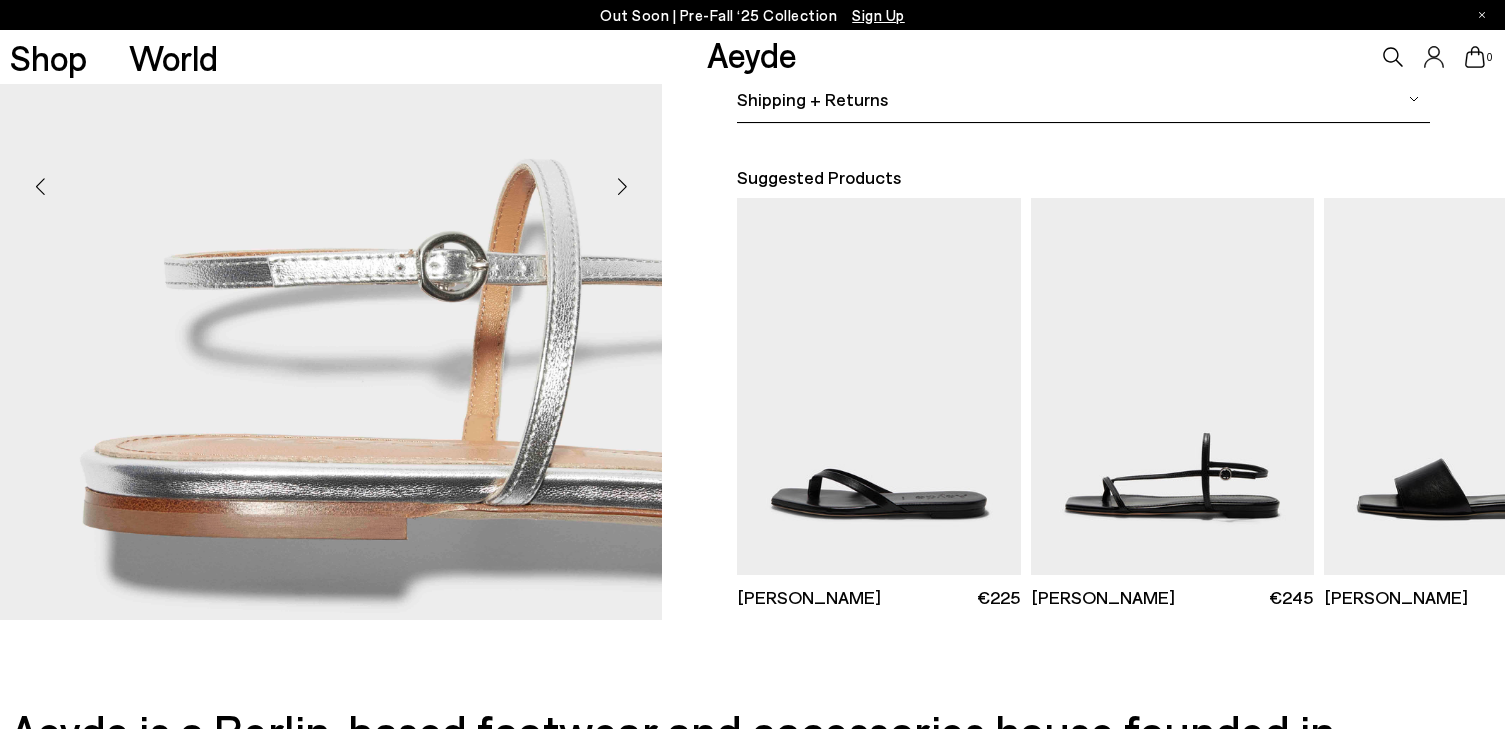 click at bounding box center (622, 187) 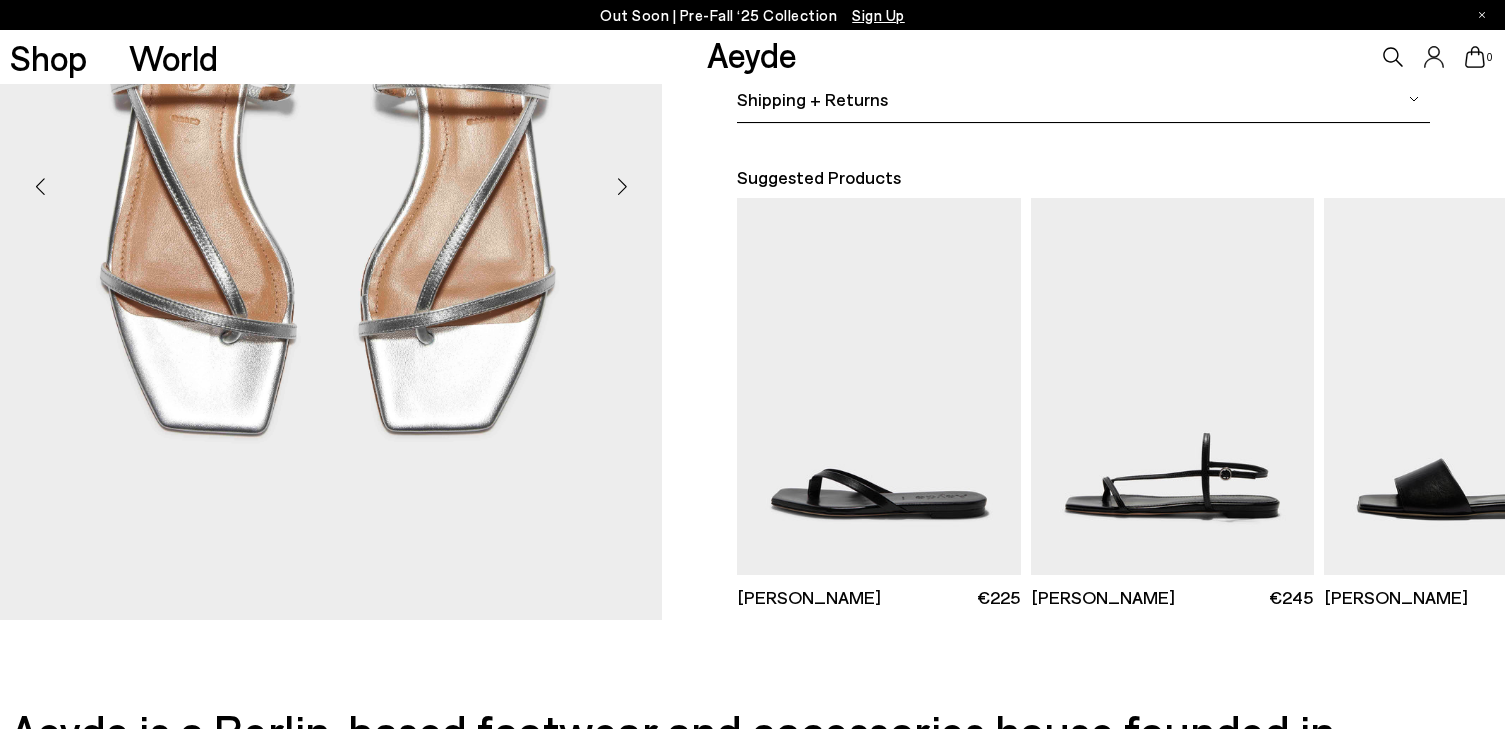 click at bounding box center (622, 187) 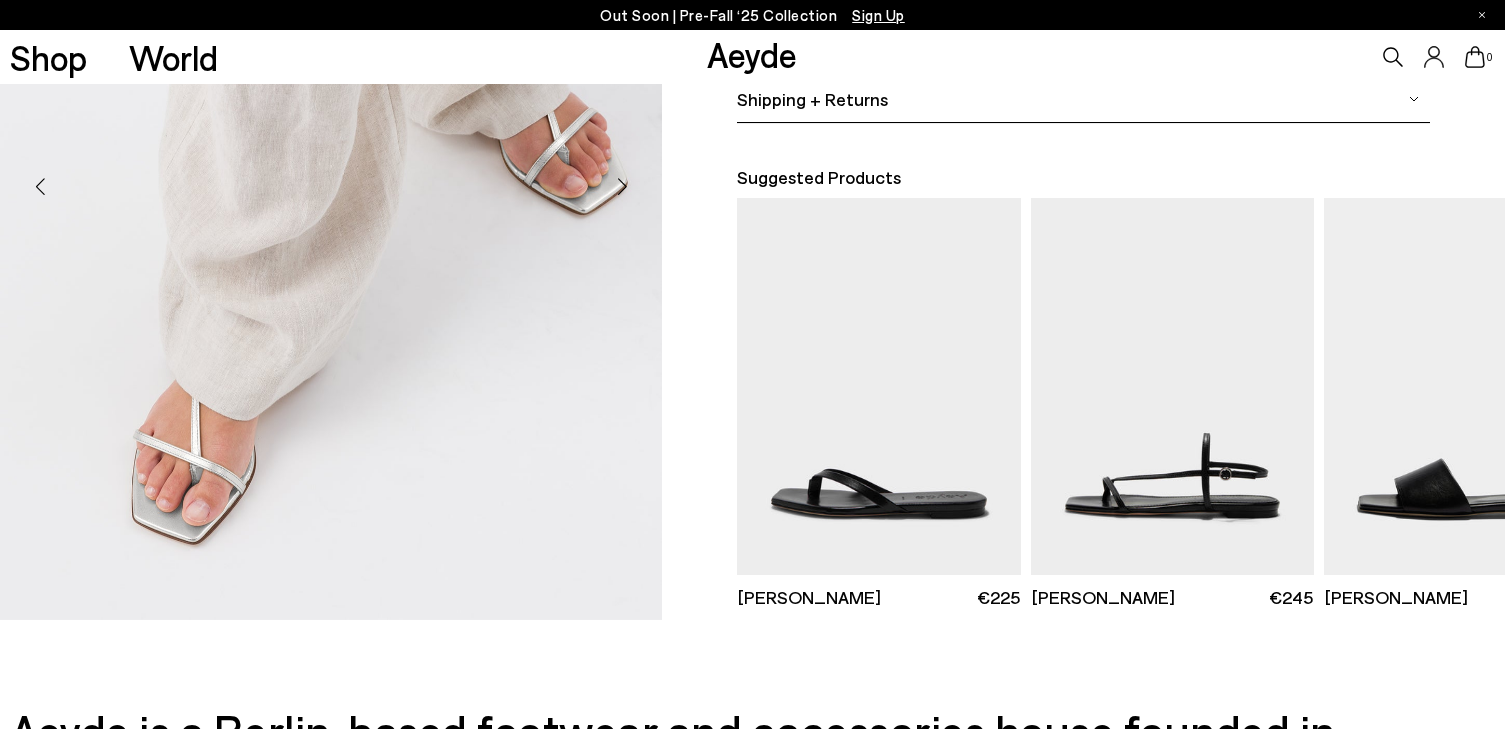 click at bounding box center [622, 187] 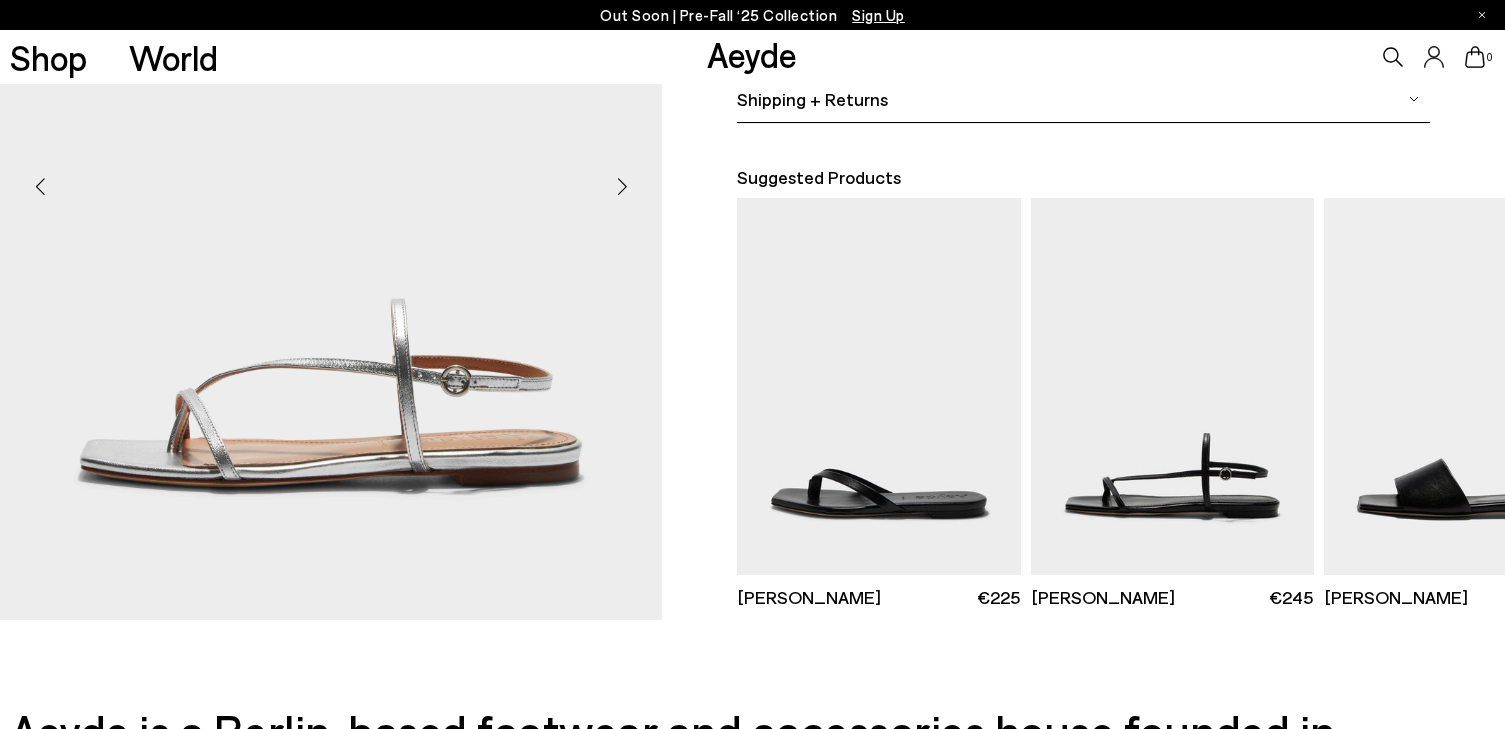 click at bounding box center [622, 187] 